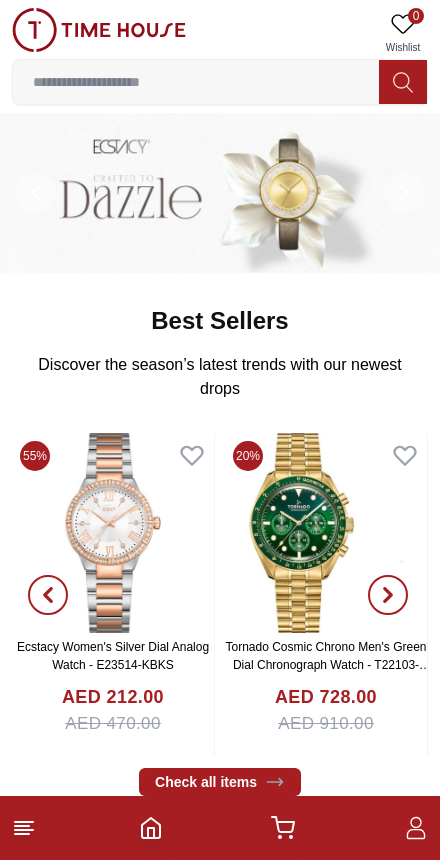scroll, scrollTop: 0, scrollLeft: 0, axis: both 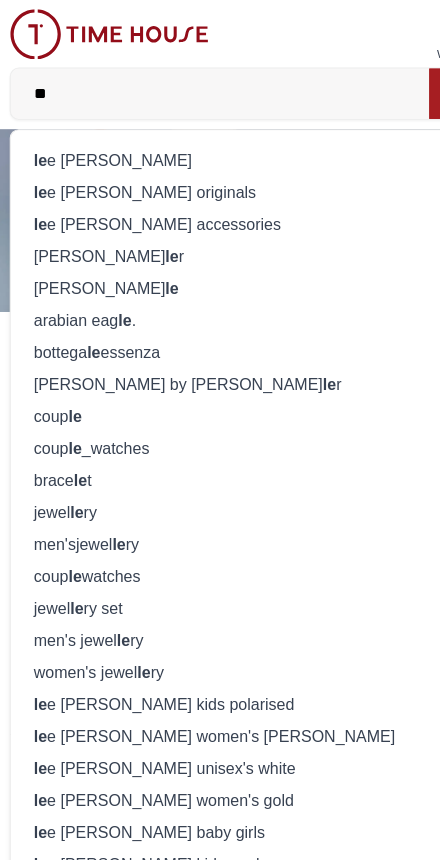 type on "**" 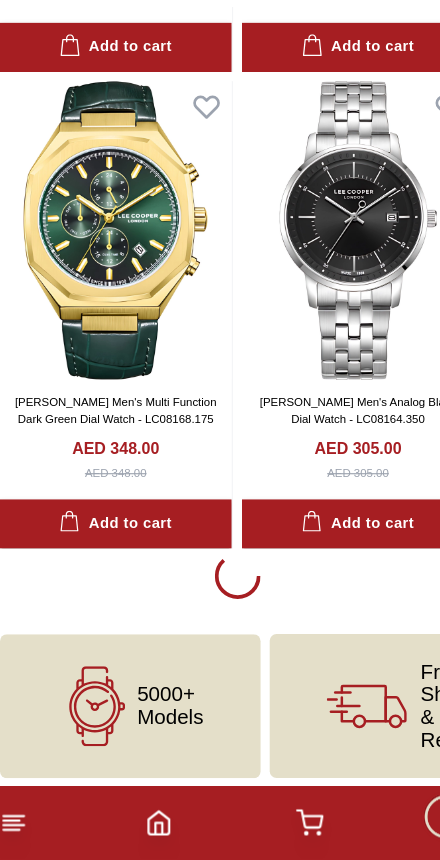 scroll, scrollTop: 3773, scrollLeft: 0, axis: vertical 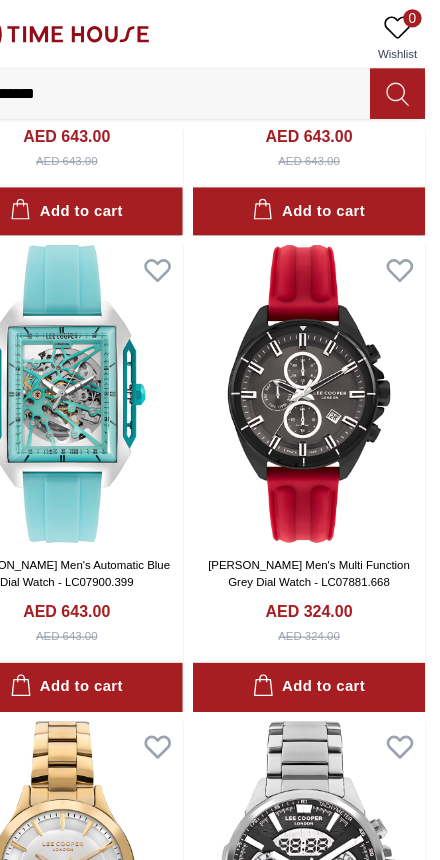 click at bounding box center (325, 344) 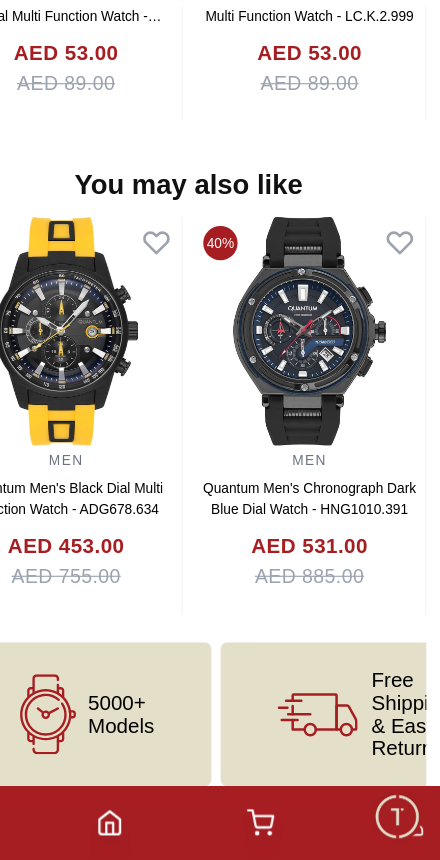 scroll, scrollTop: 2091, scrollLeft: 0, axis: vertical 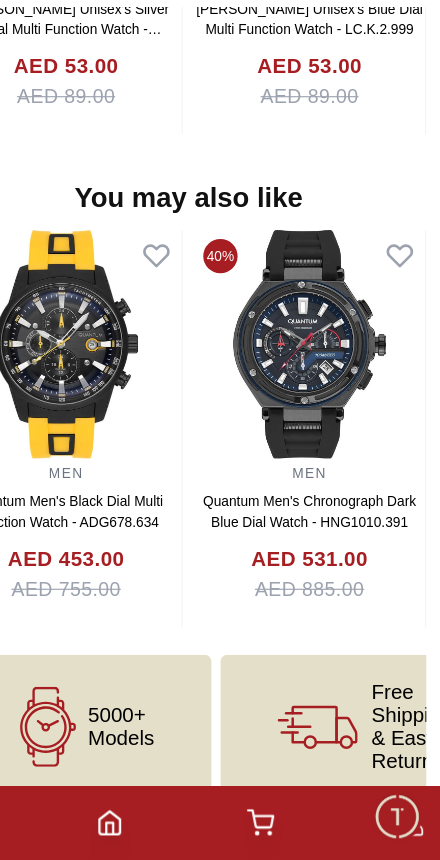 click at bounding box center (326, 409) 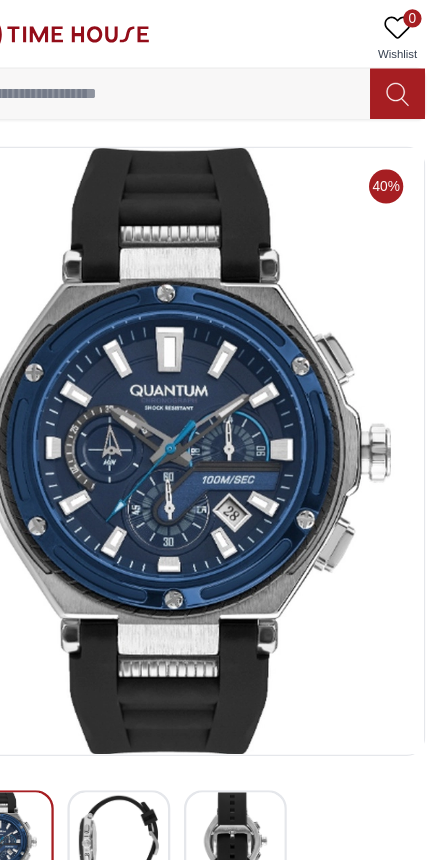 scroll, scrollTop: 0, scrollLeft: 0, axis: both 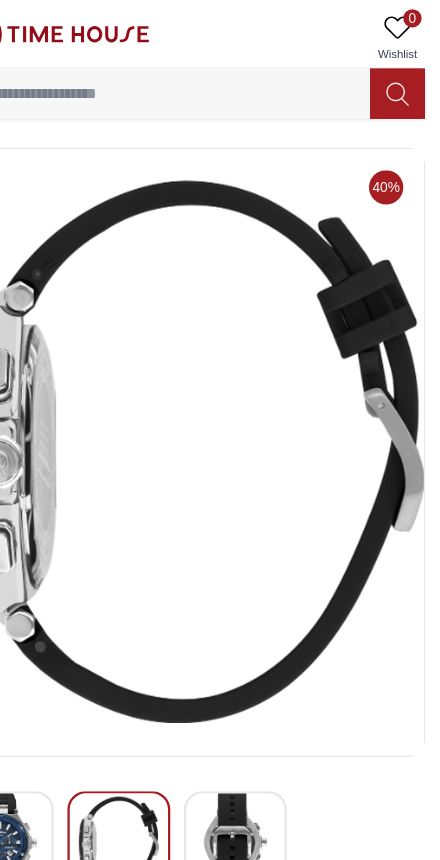click at bounding box center (219, 395) 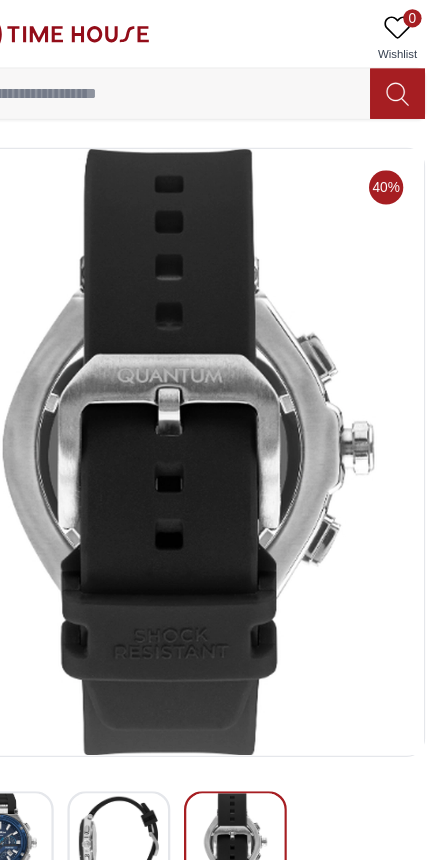 click at bounding box center (219, 395) 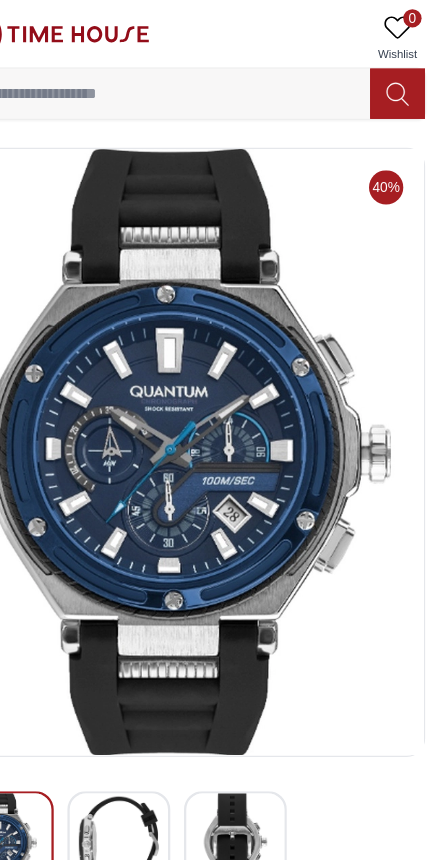 scroll, scrollTop: 0, scrollLeft: 0, axis: both 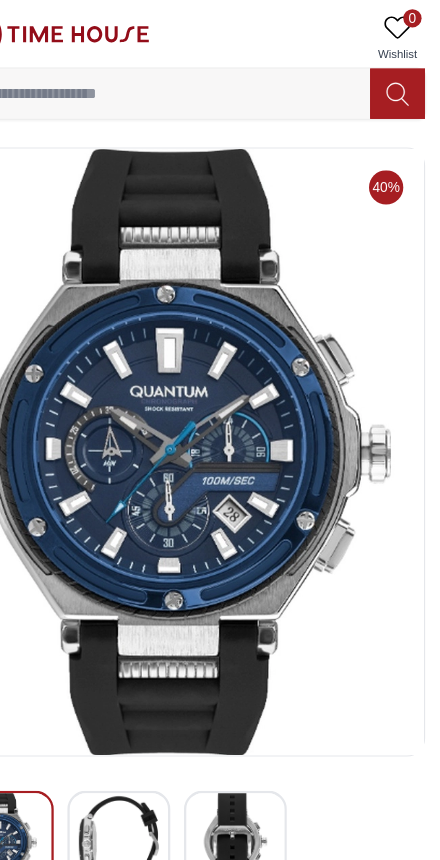 click at bounding box center (219, 395) 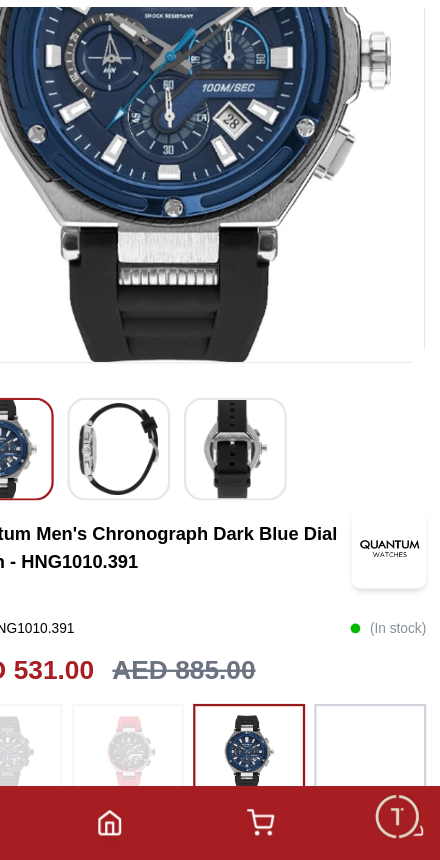 scroll, scrollTop: 240, scrollLeft: 0, axis: vertical 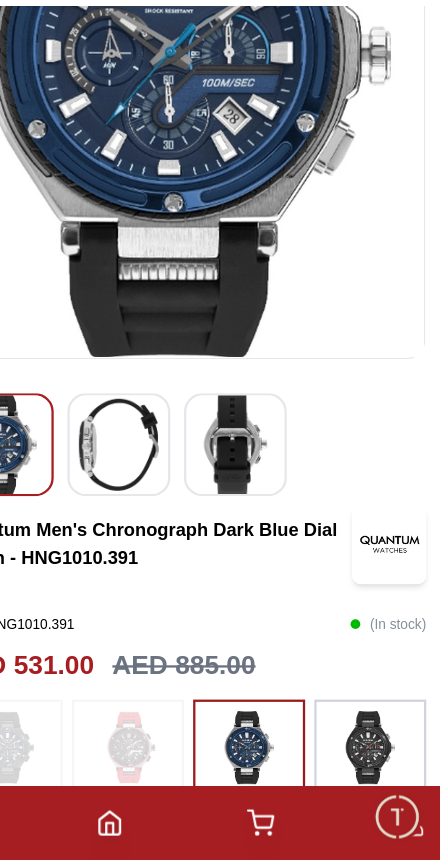 click at bounding box center (402, 822) 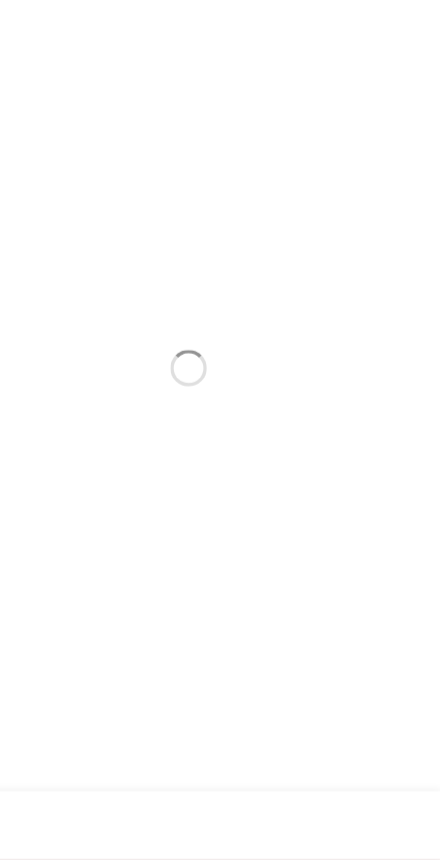 click at bounding box center [220, 830] 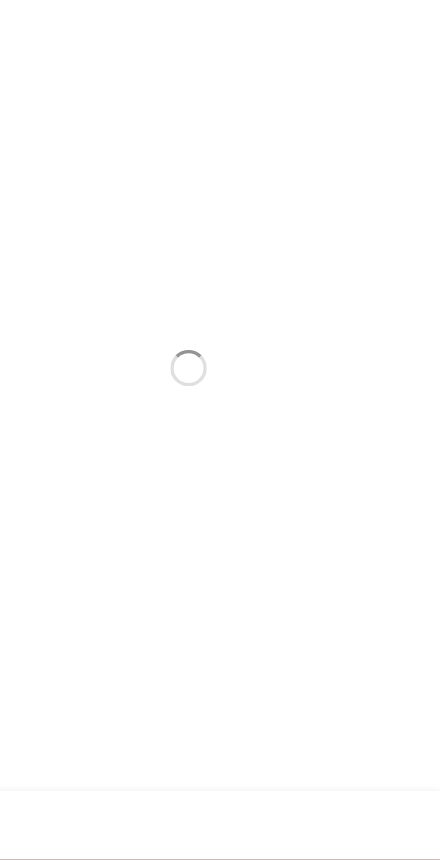 scroll, scrollTop: 0, scrollLeft: 0, axis: both 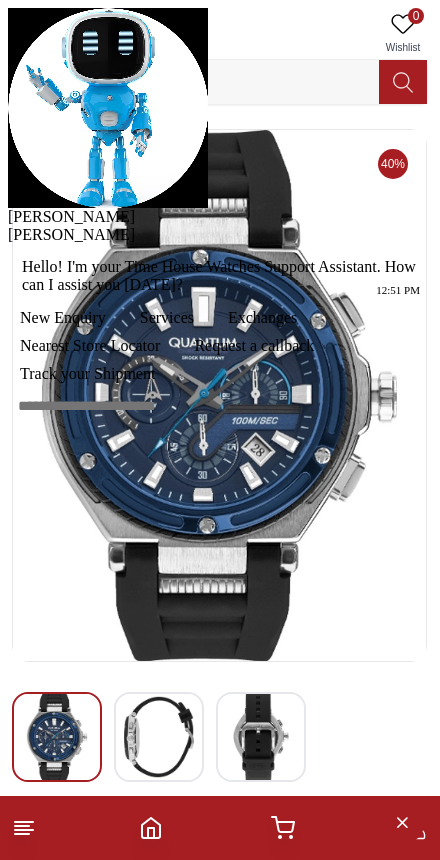 click at bounding box center (8, 226) 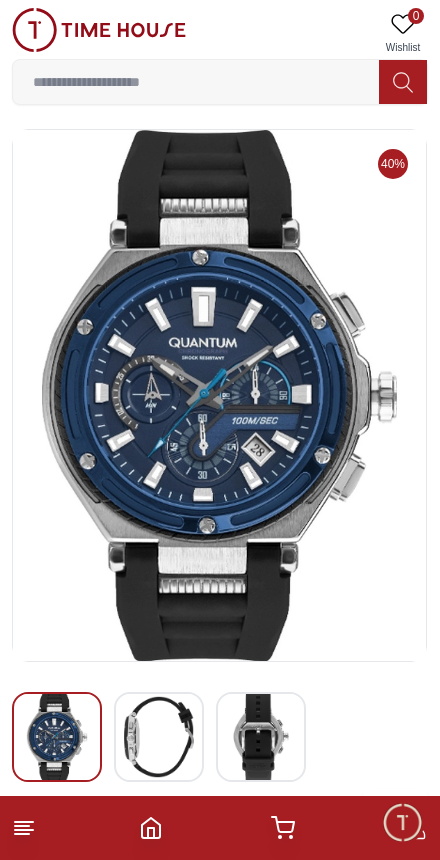click 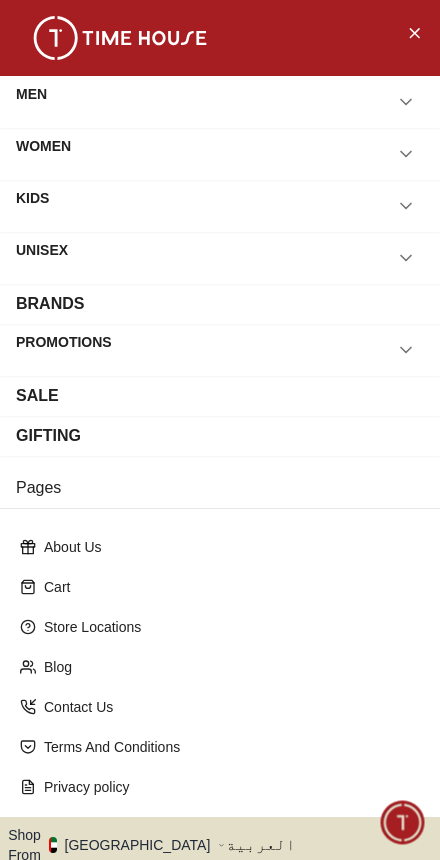 scroll, scrollTop: -1, scrollLeft: 0, axis: vertical 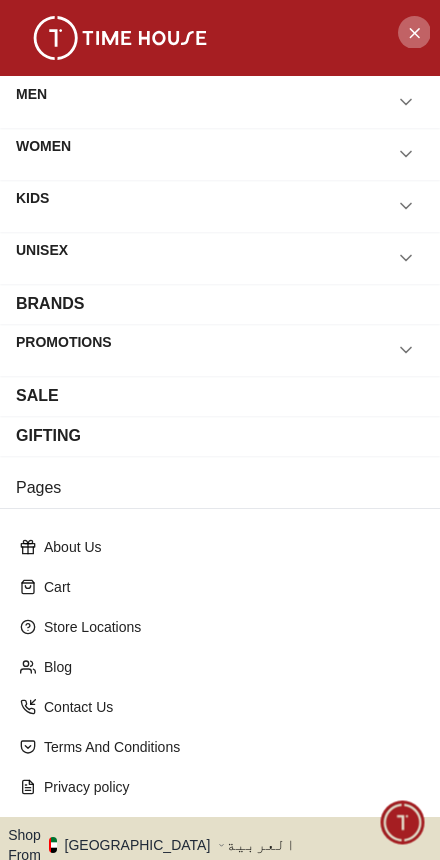 click at bounding box center (414, 32) 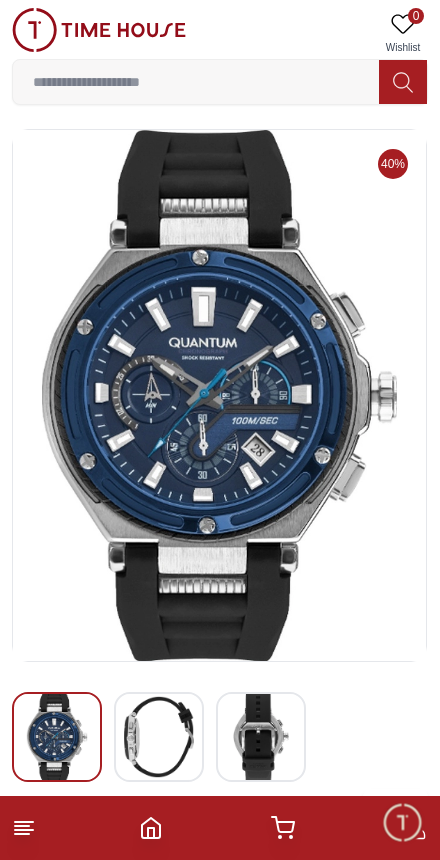 click 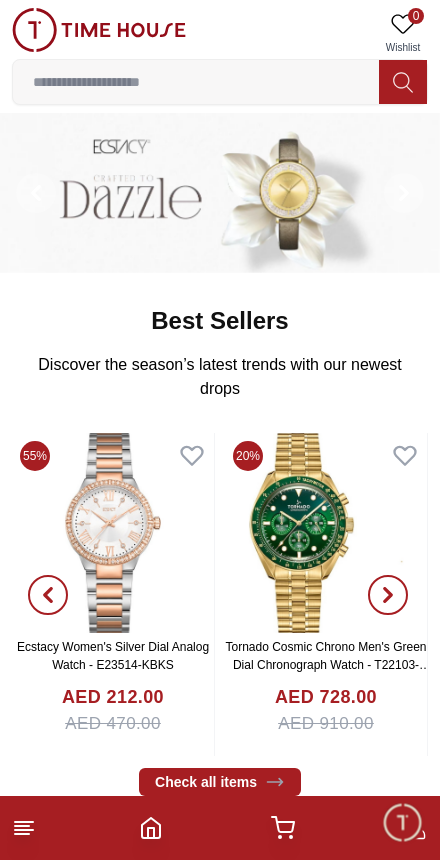 click at bounding box center [196, 82] 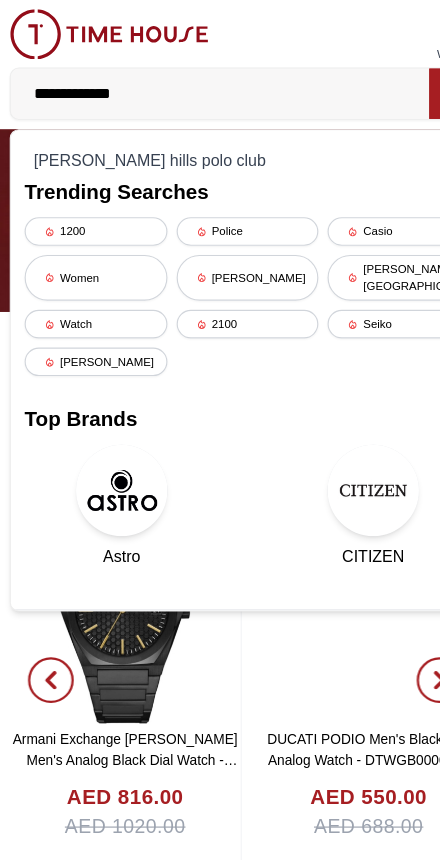 type on "**********" 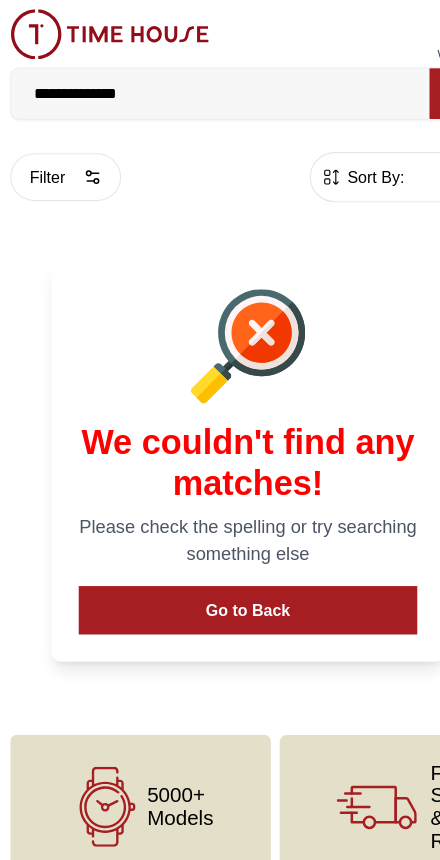 click on "**********" at bounding box center (196, 82) 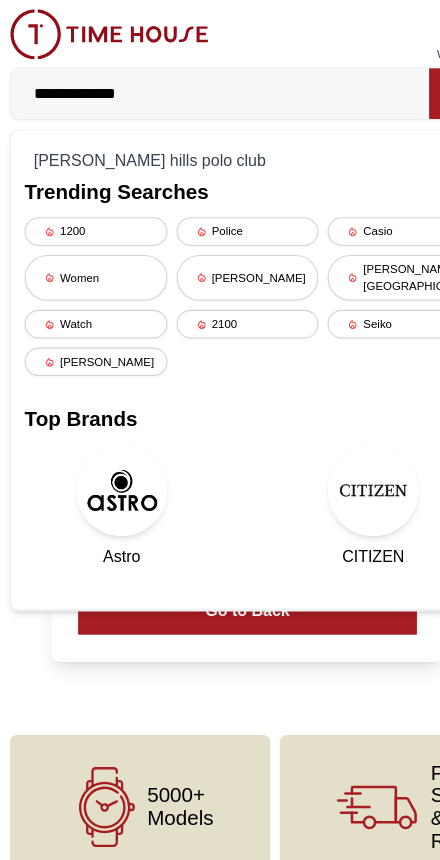 click on "**********" at bounding box center [196, 82] 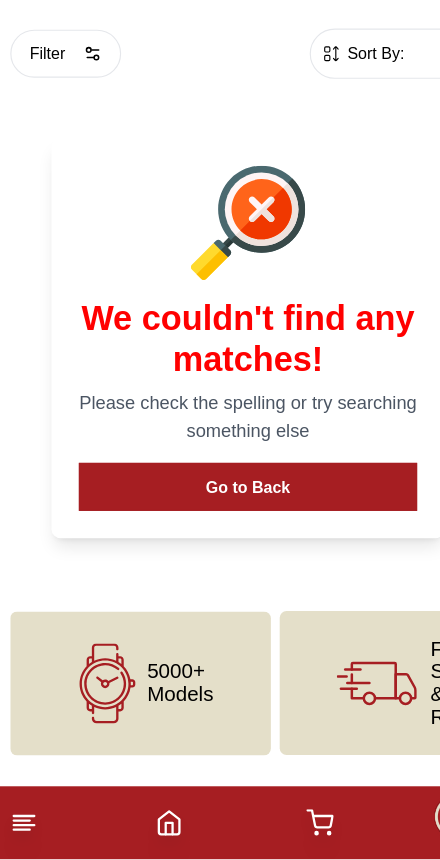 click on "Go to Back" at bounding box center (220, 534) 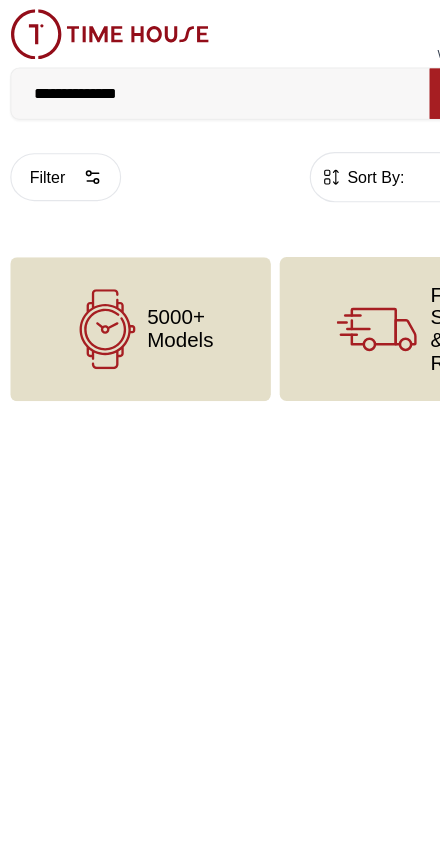 click on "**********" at bounding box center (196, 82) 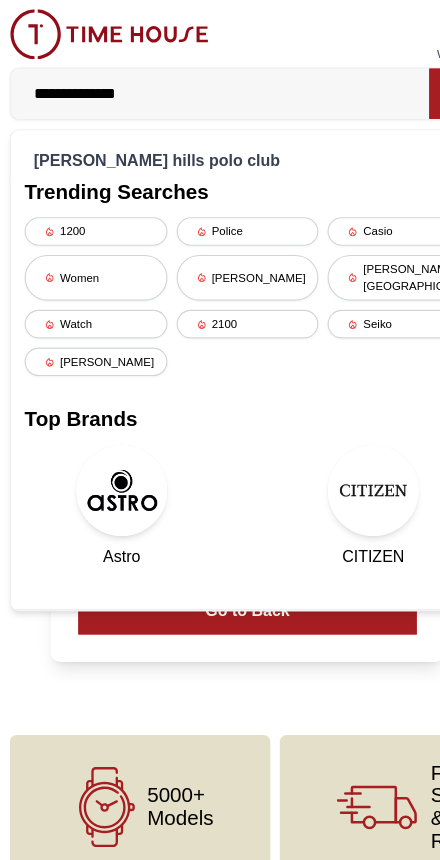 click on "**********" at bounding box center (196, 82) 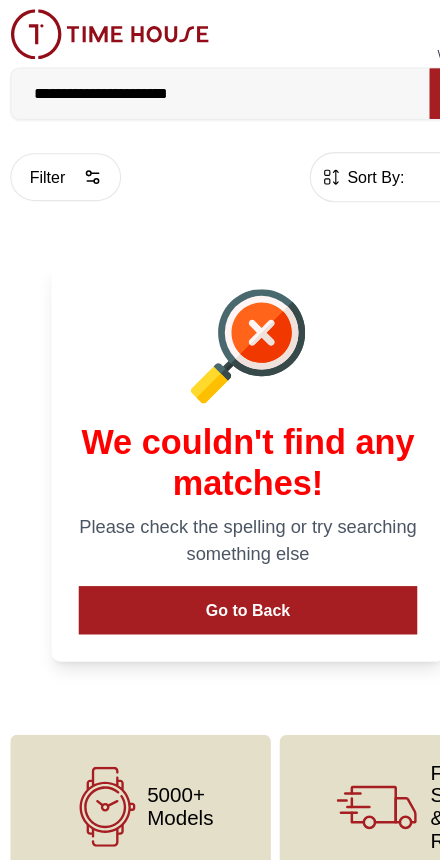 click on "**********" at bounding box center (196, 82) 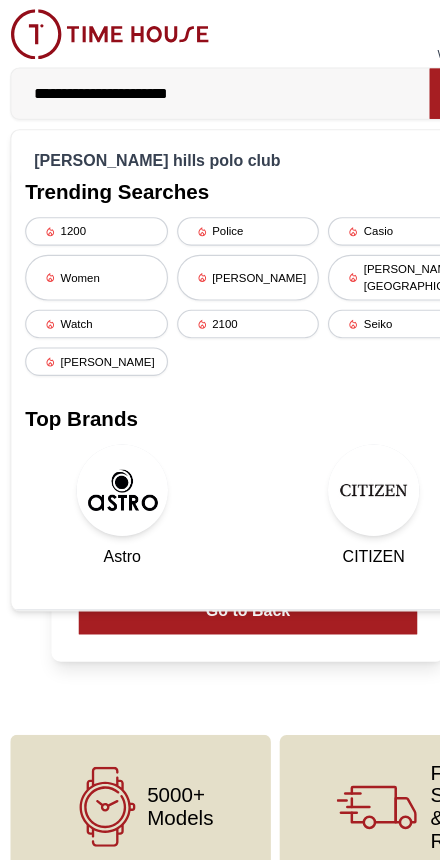 click on "Go to Back" at bounding box center (220, 534) 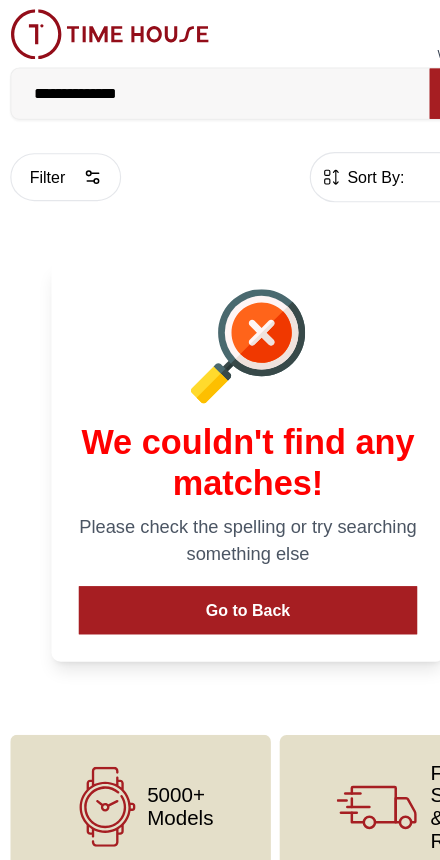 click on "**********" at bounding box center [196, 82] 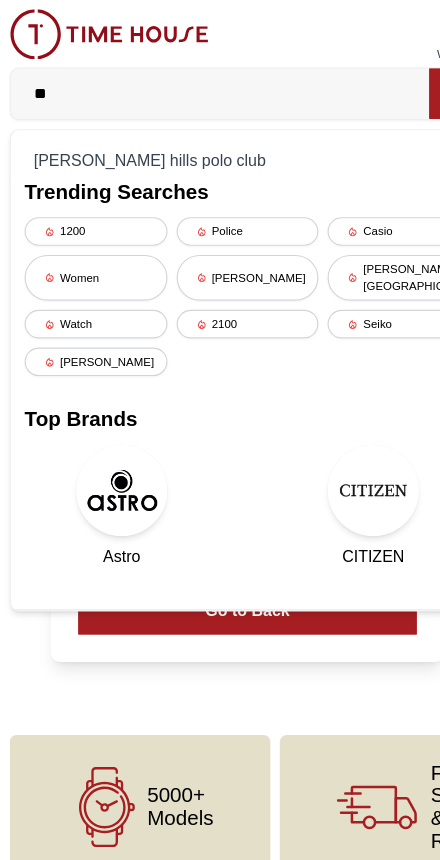 type on "*" 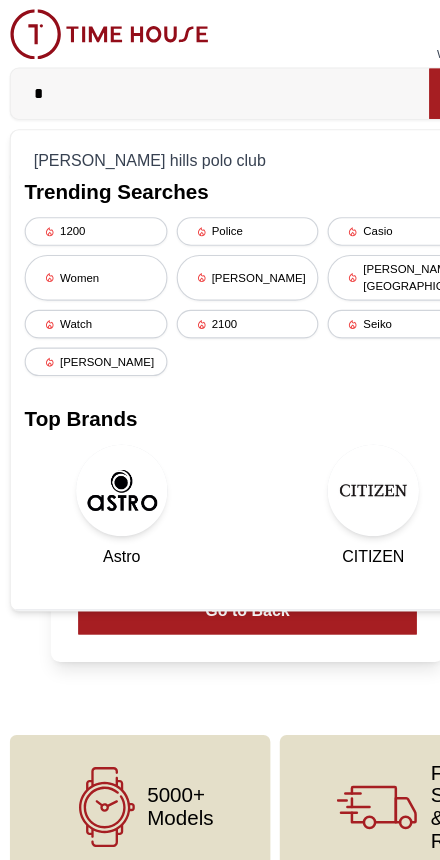 type 